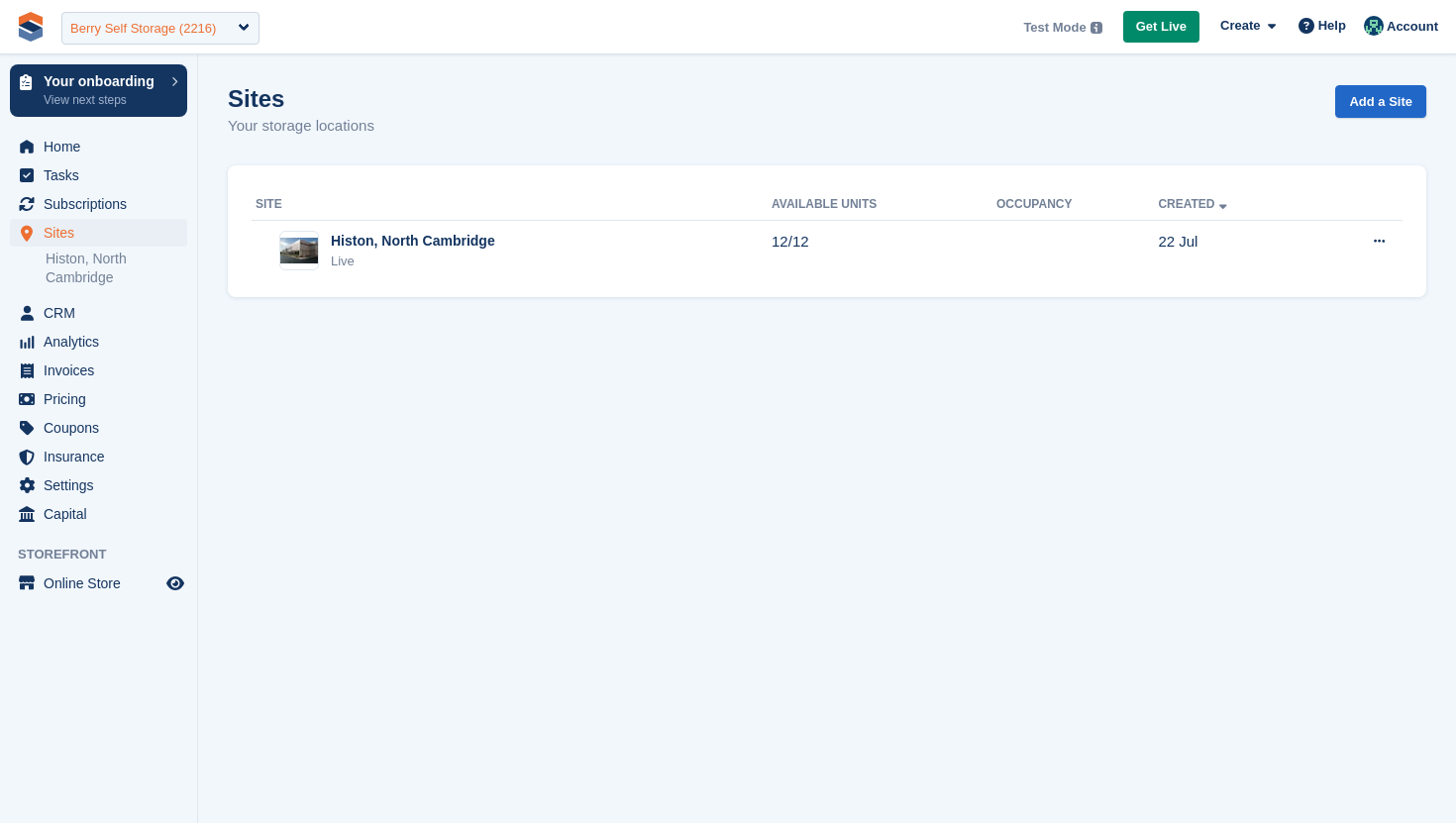 scroll, scrollTop: 0, scrollLeft: 0, axis: both 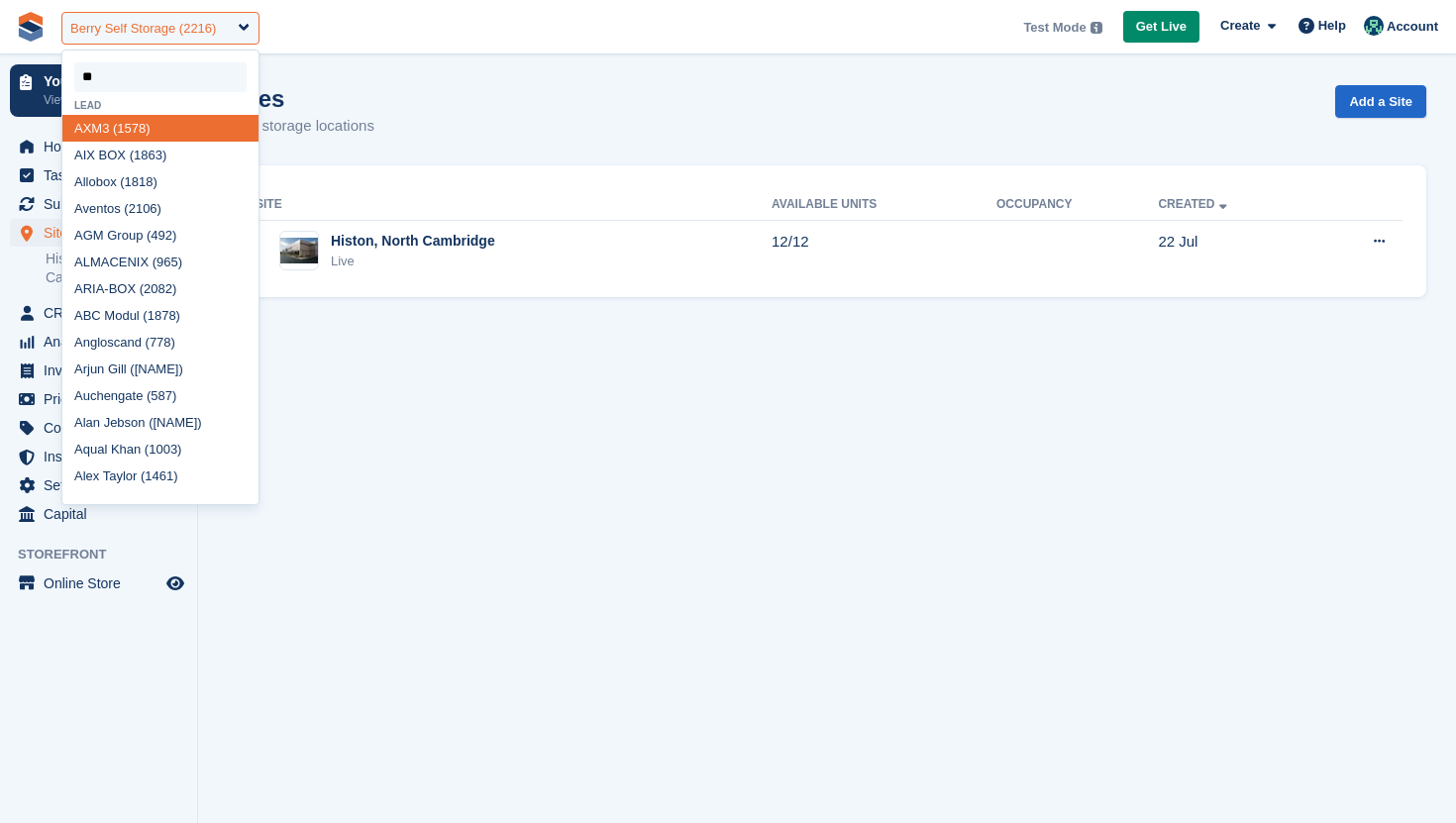 type on "***" 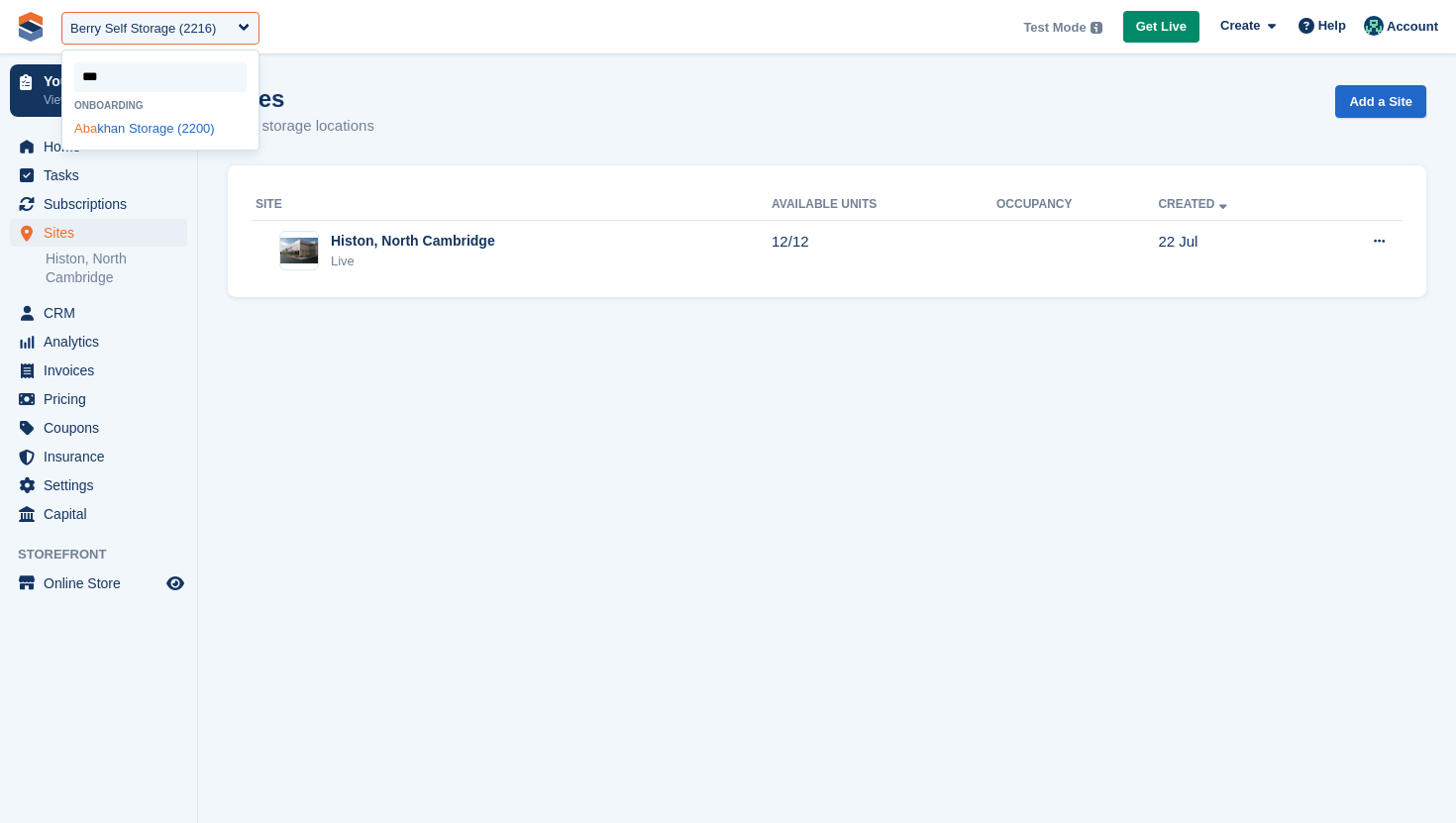 click on "Aba khan Storage (2200)" at bounding box center (160, 128) 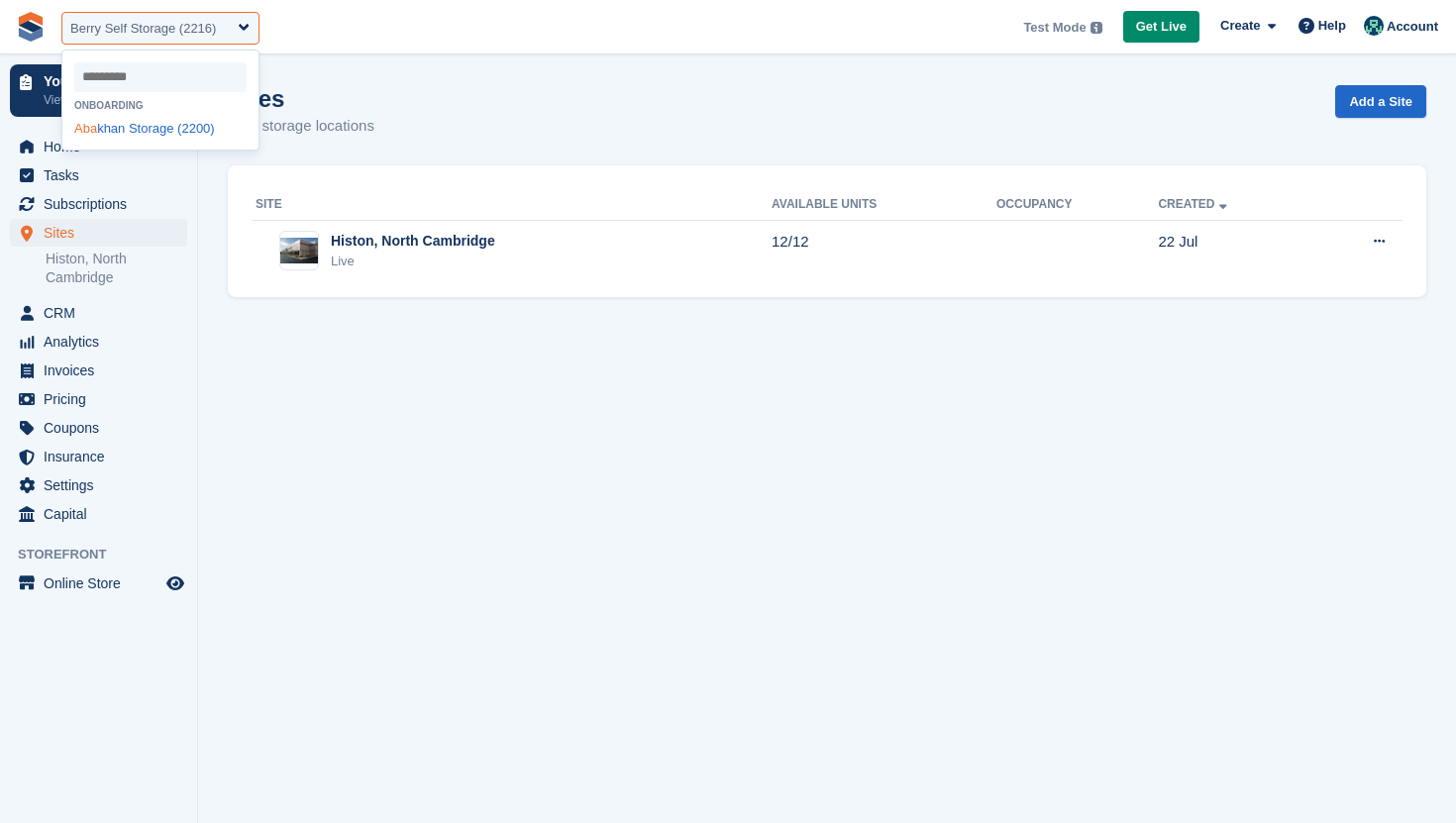 select on "****" 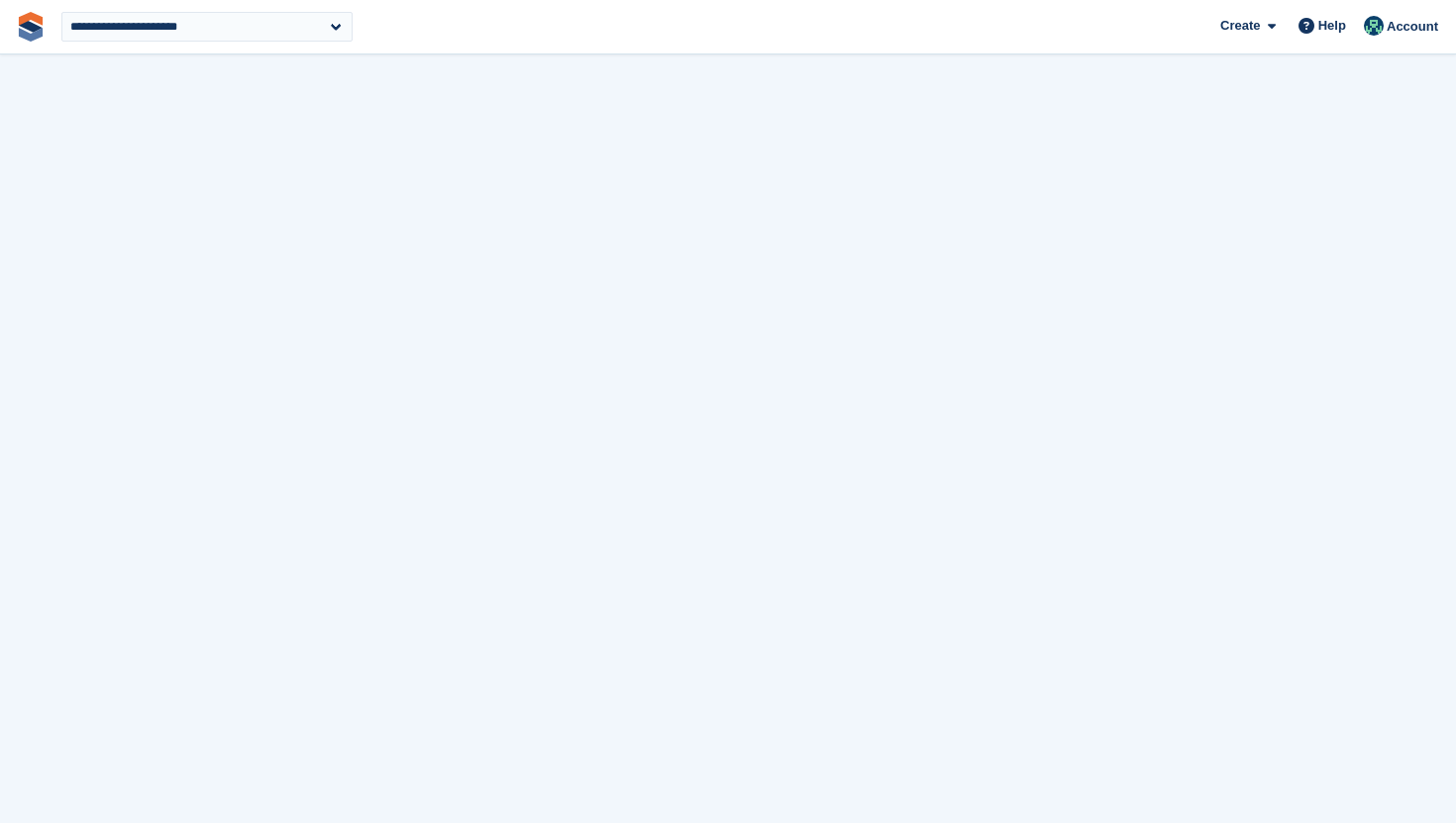 scroll, scrollTop: 0, scrollLeft: 0, axis: both 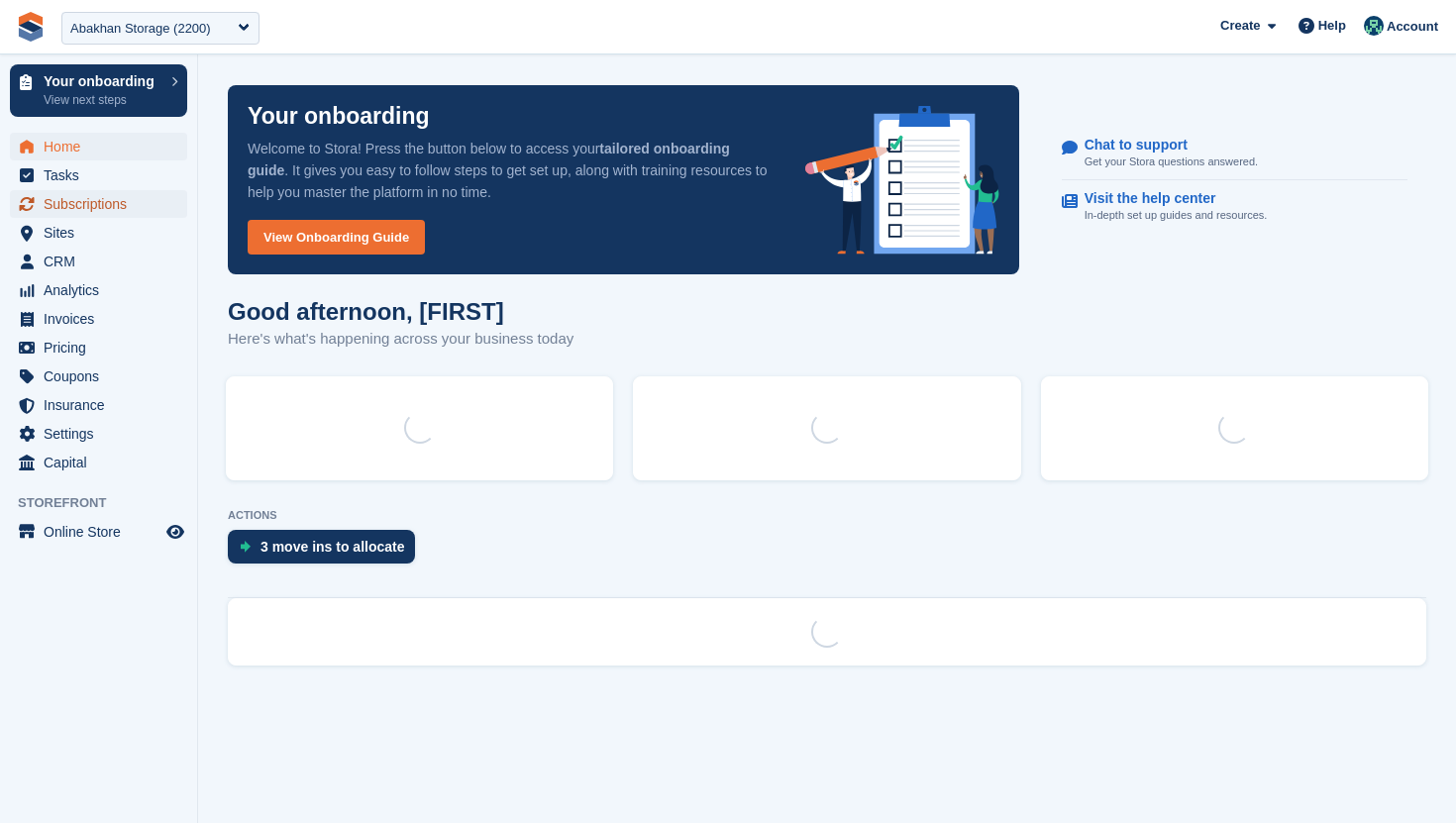 click on "Subscriptions" at bounding box center [103, 204] 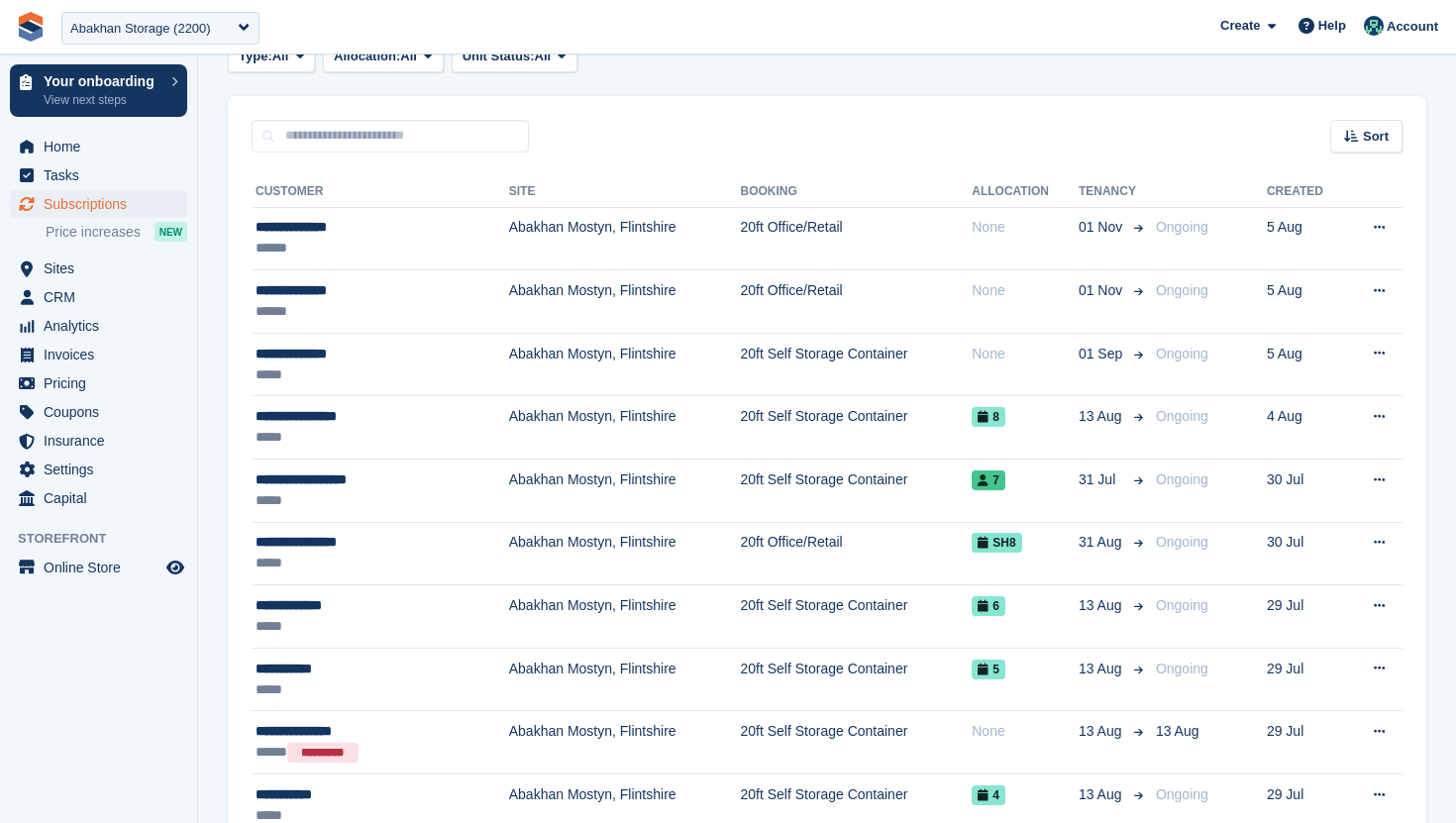 scroll, scrollTop: 131, scrollLeft: 0, axis: vertical 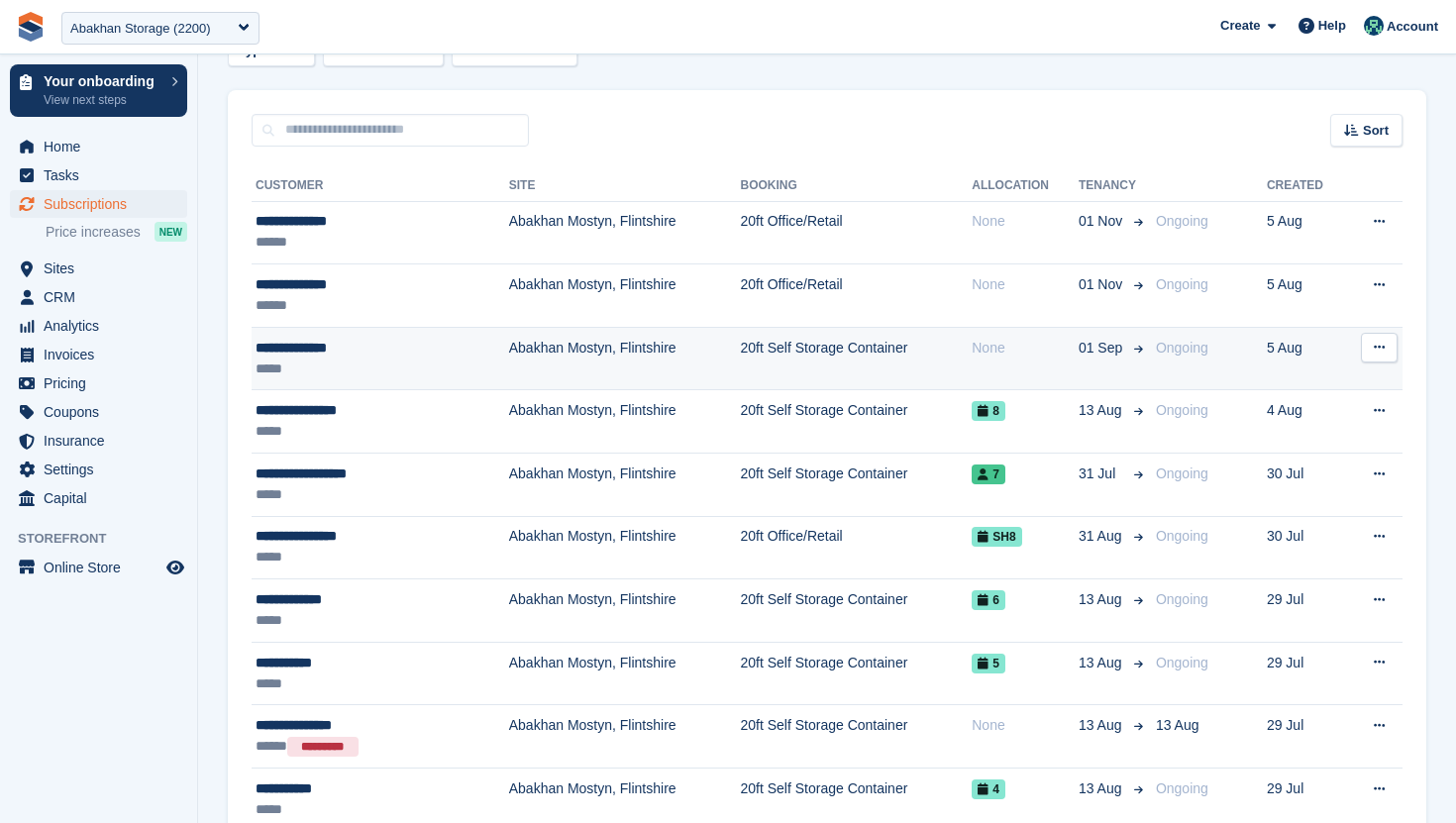 click on "20ft Self Storage Container" at bounding box center (856, 359) 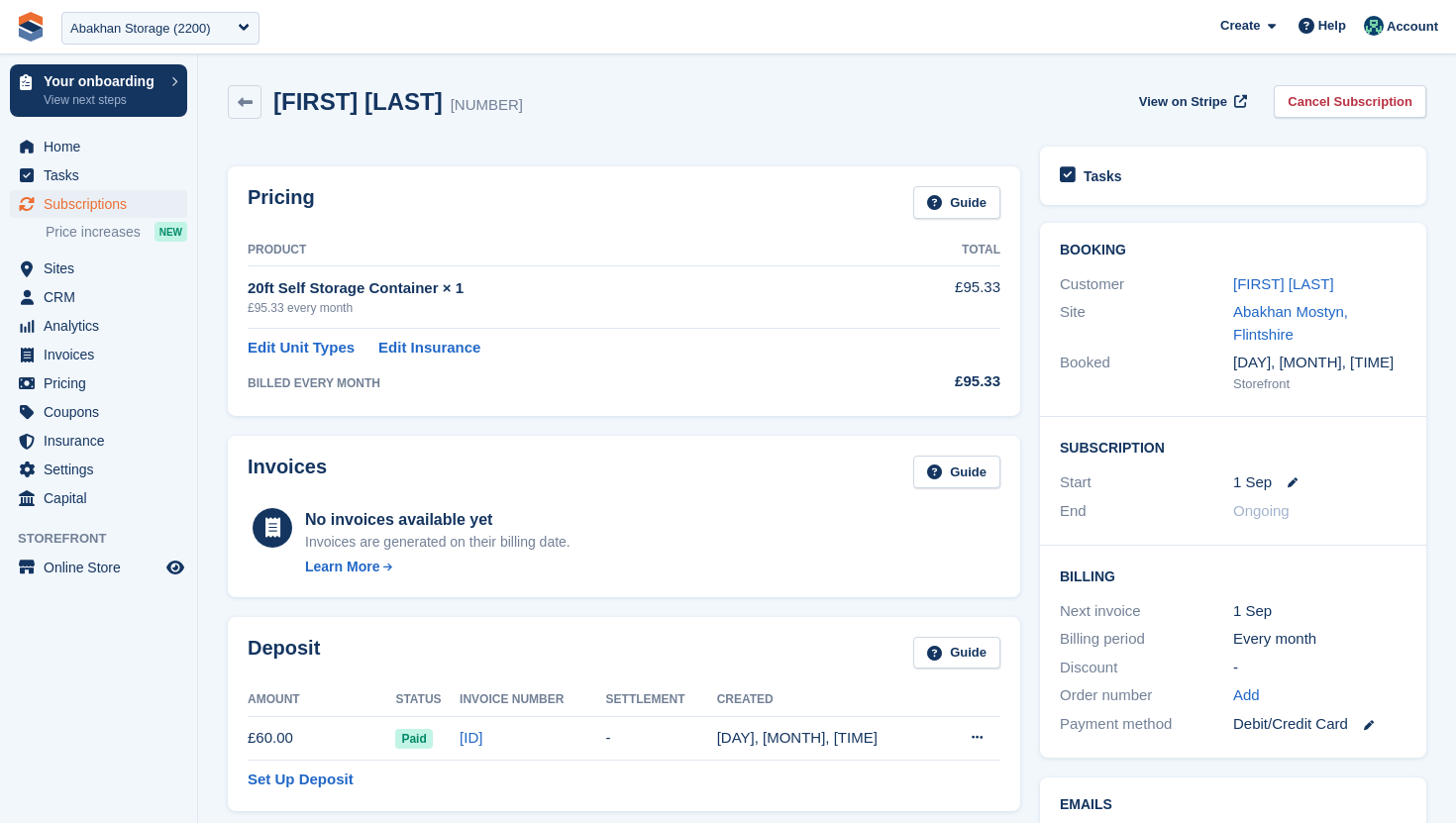scroll, scrollTop: 0, scrollLeft: 0, axis: both 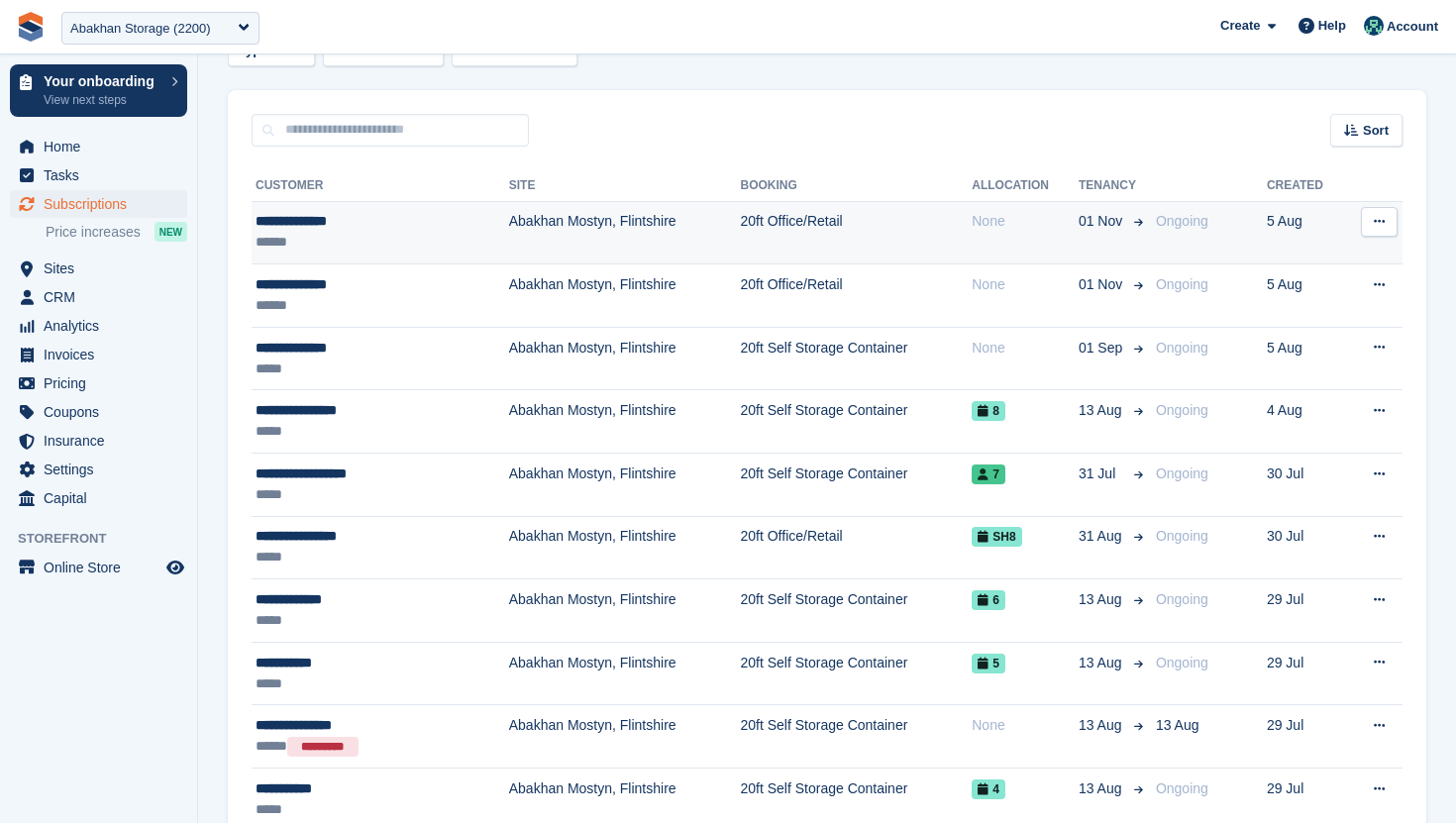 click on "20ft Office/Retail" at bounding box center (856, 233) 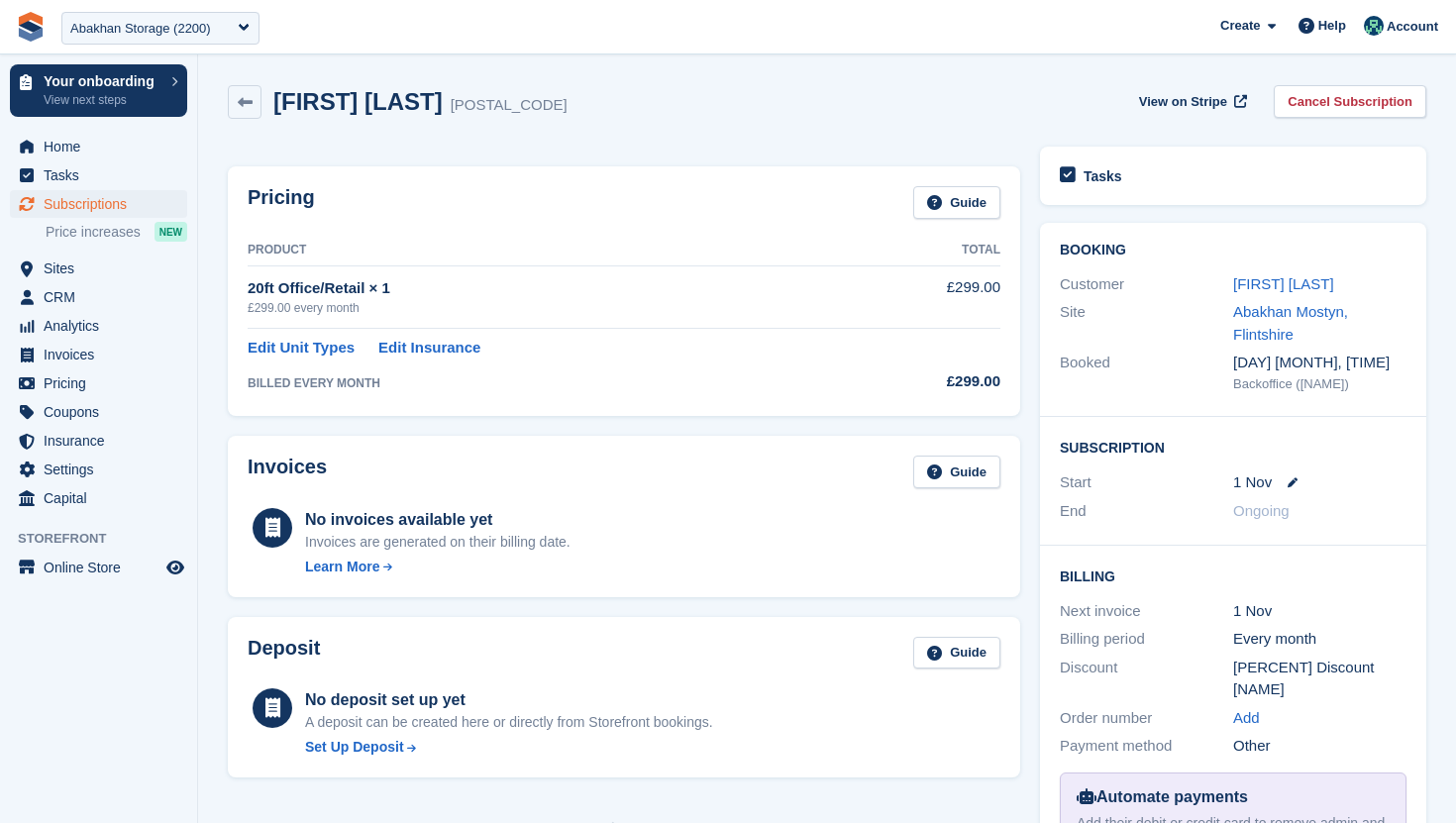 scroll, scrollTop: 0, scrollLeft: 0, axis: both 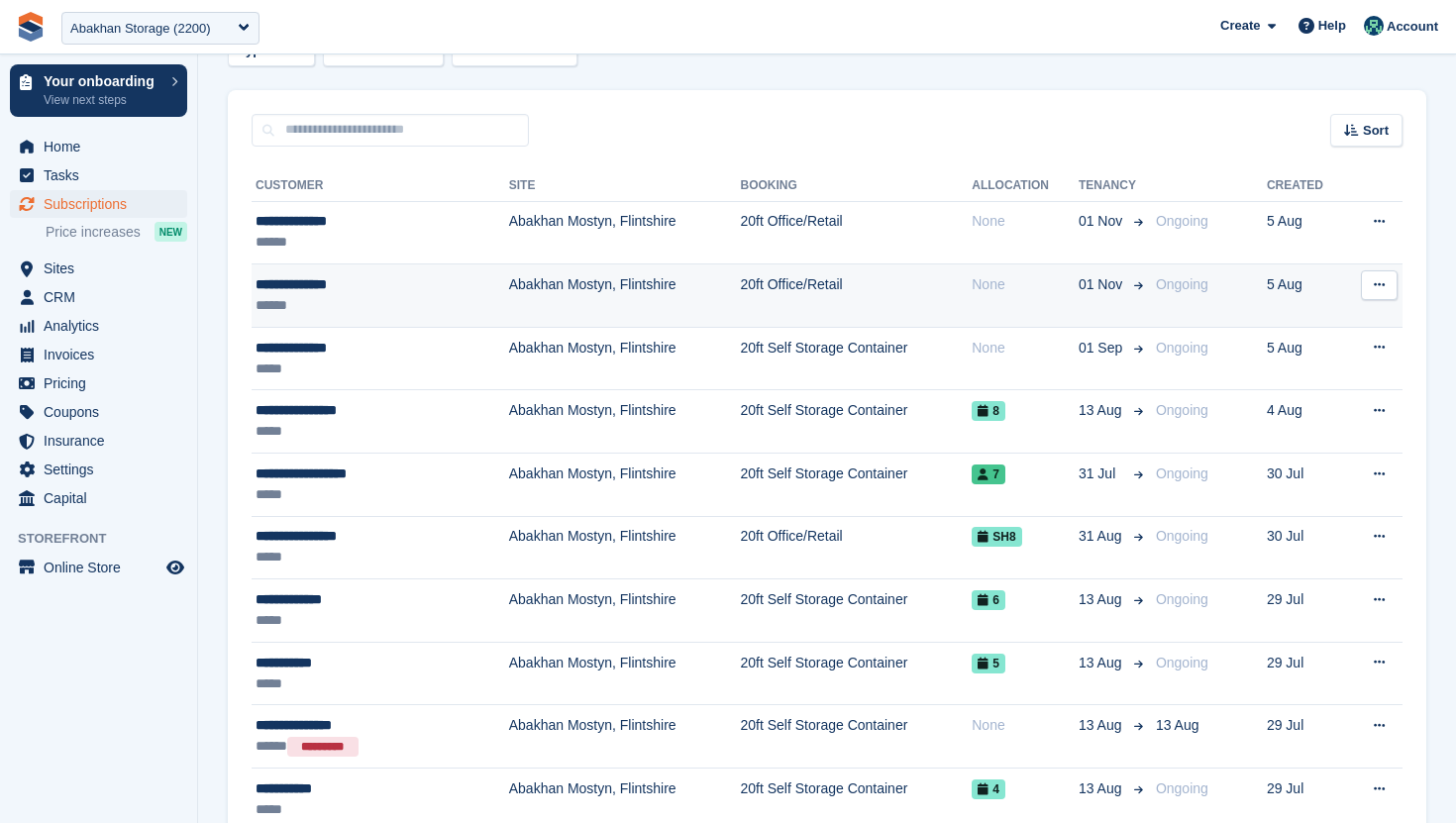 click on "None" at bounding box center (1025, 296) 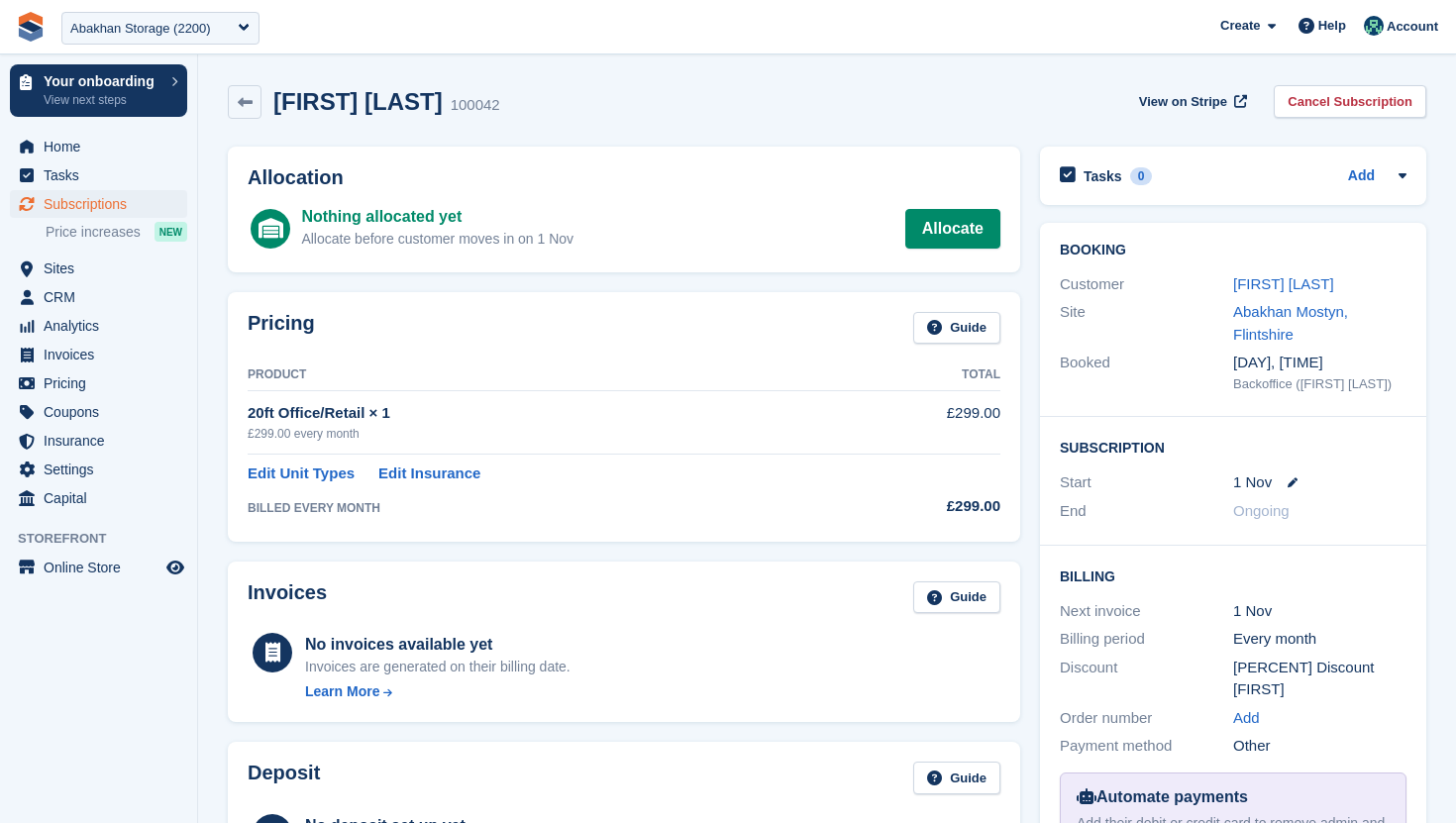scroll, scrollTop: 0, scrollLeft: 0, axis: both 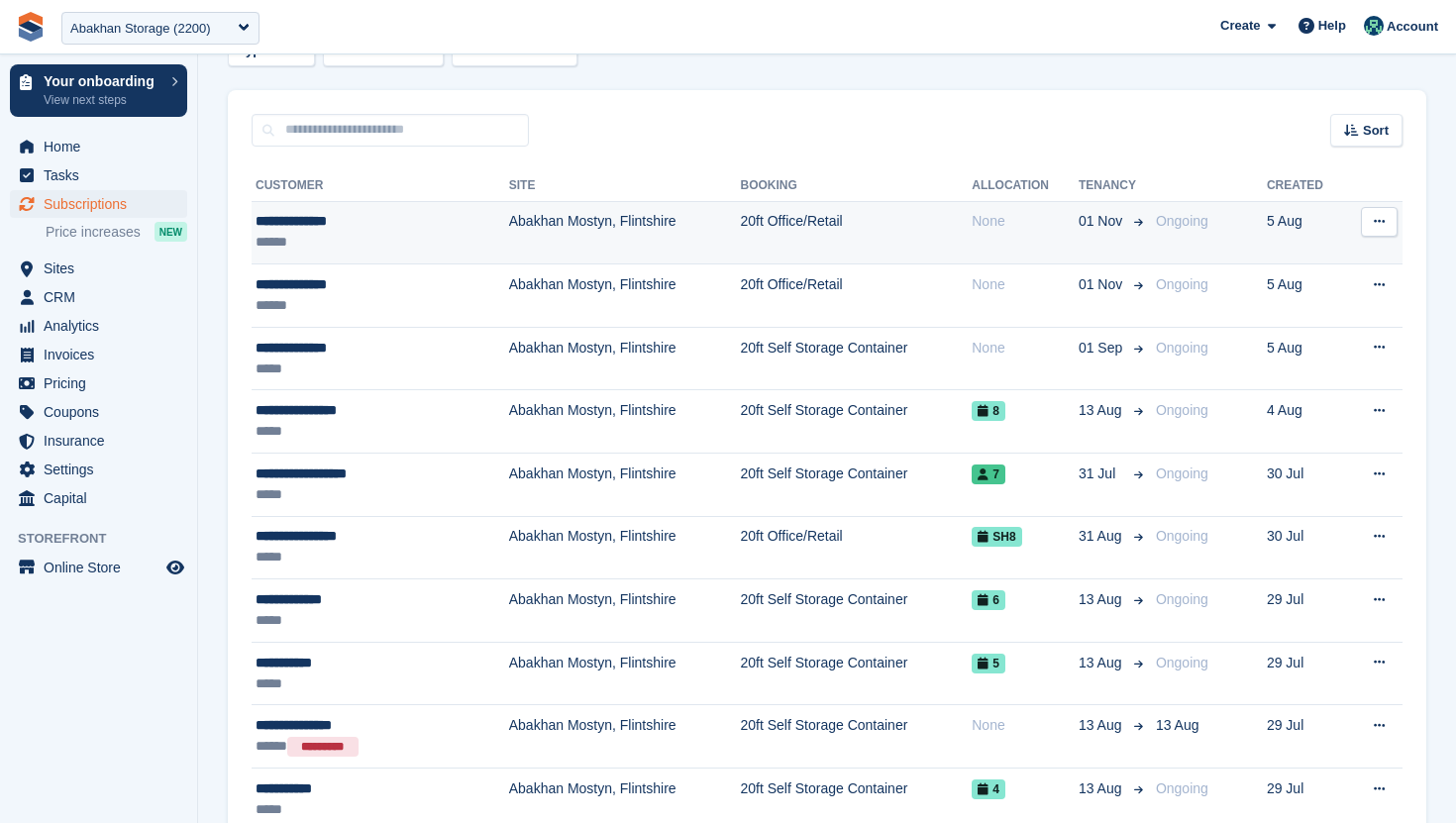 click on "20ft Office/Retail" at bounding box center (856, 233) 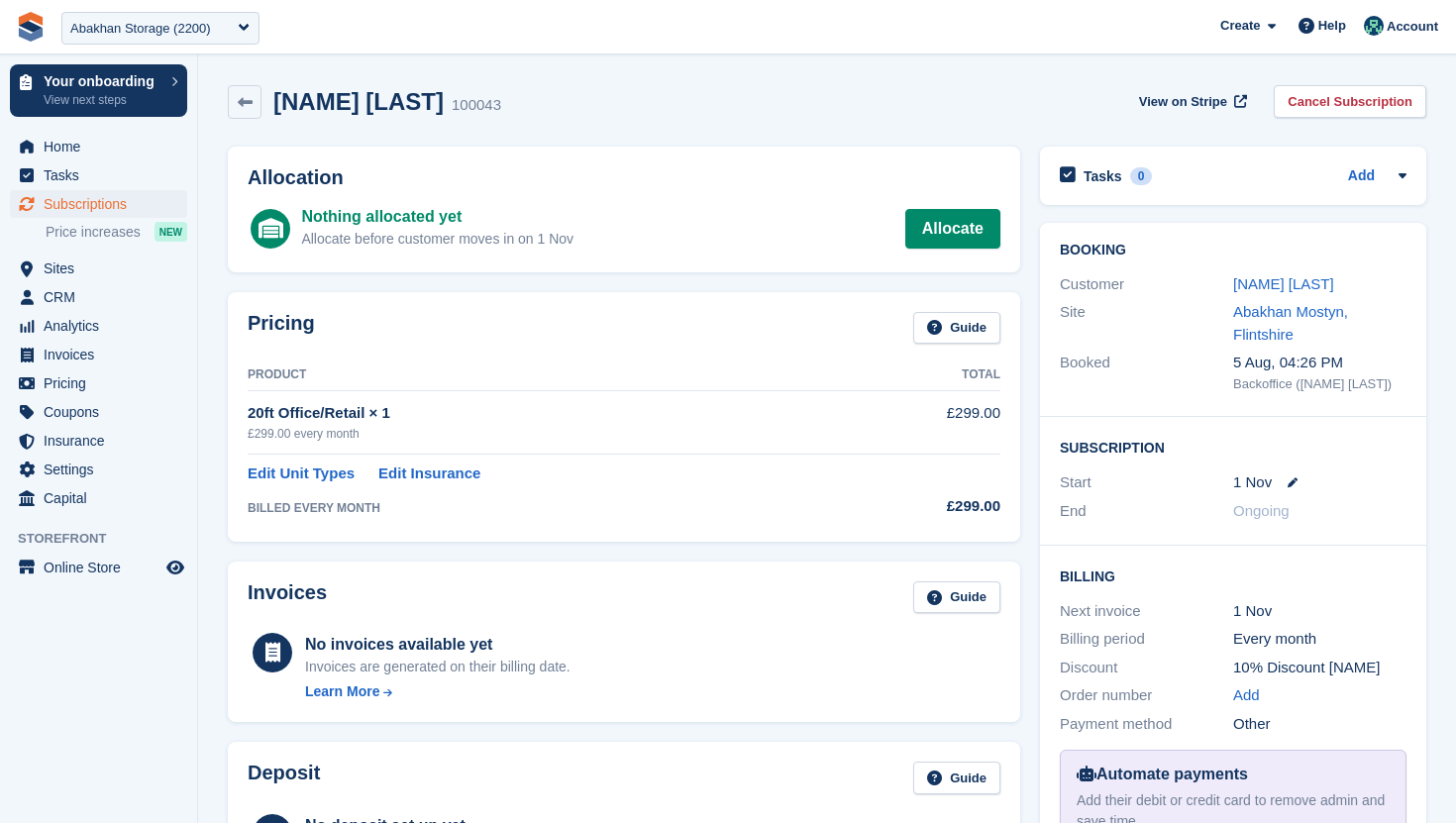scroll, scrollTop: 0, scrollLeft: 0, axis: both 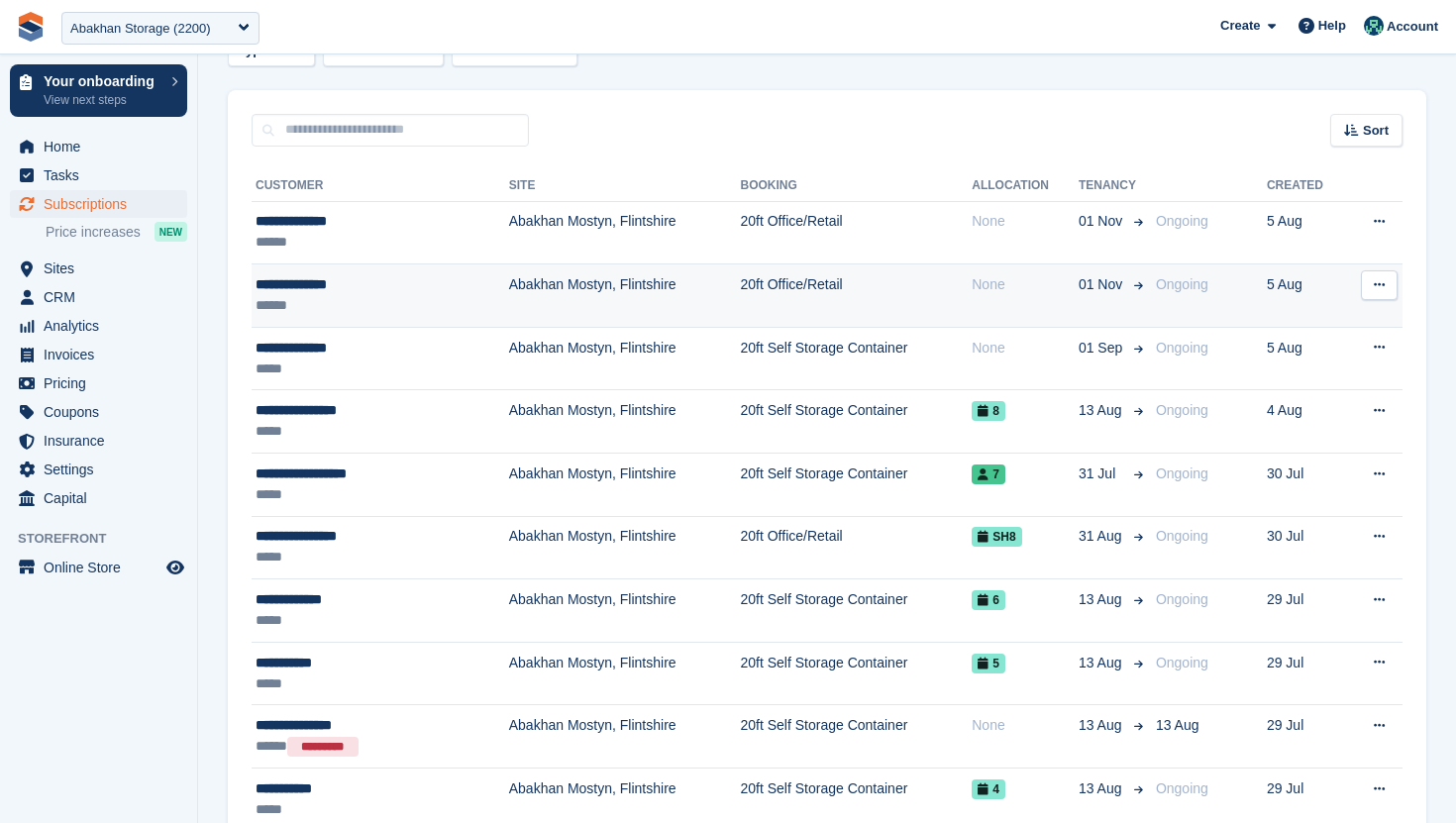 click on "20ft Office/Retail" at bounding box center (856, 296) 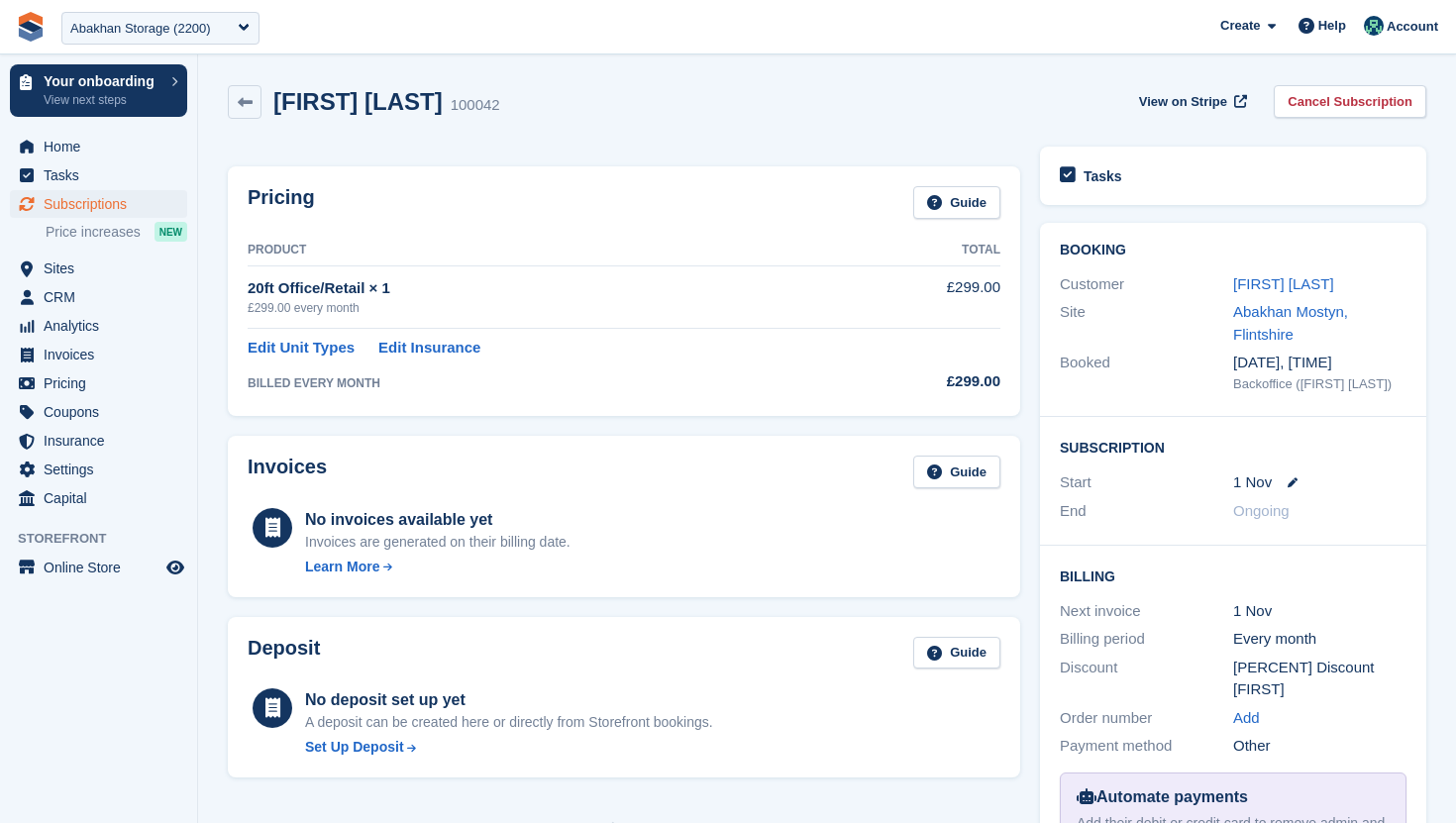 scroll, scrollTop: 0, scrollLeft: 0, axis: both 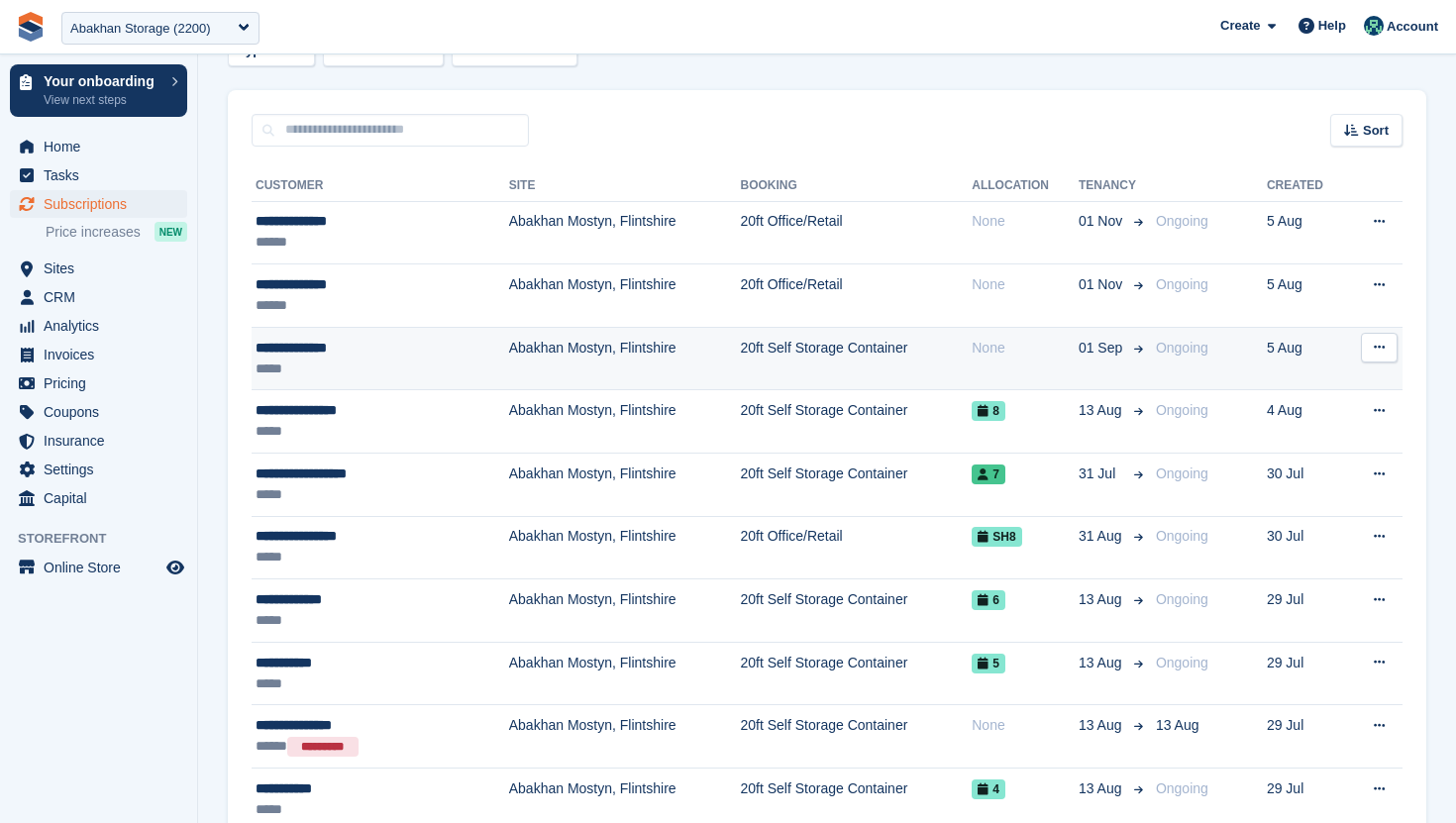 click on "20ft Self Storage Container" at bounding box center [856, 359] 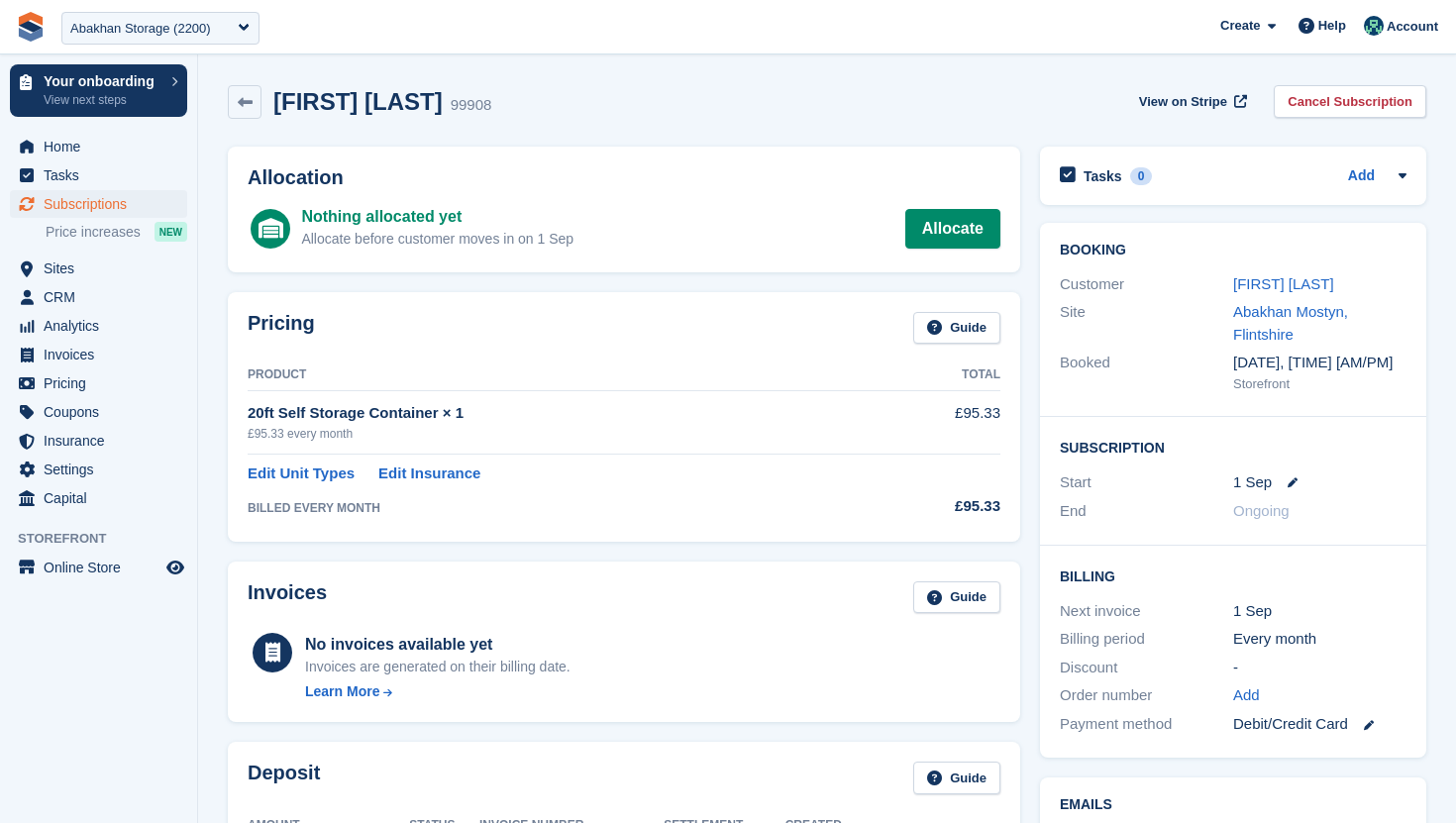 scroll, scrollTop: 0, scrollLeft: 0, axis: both 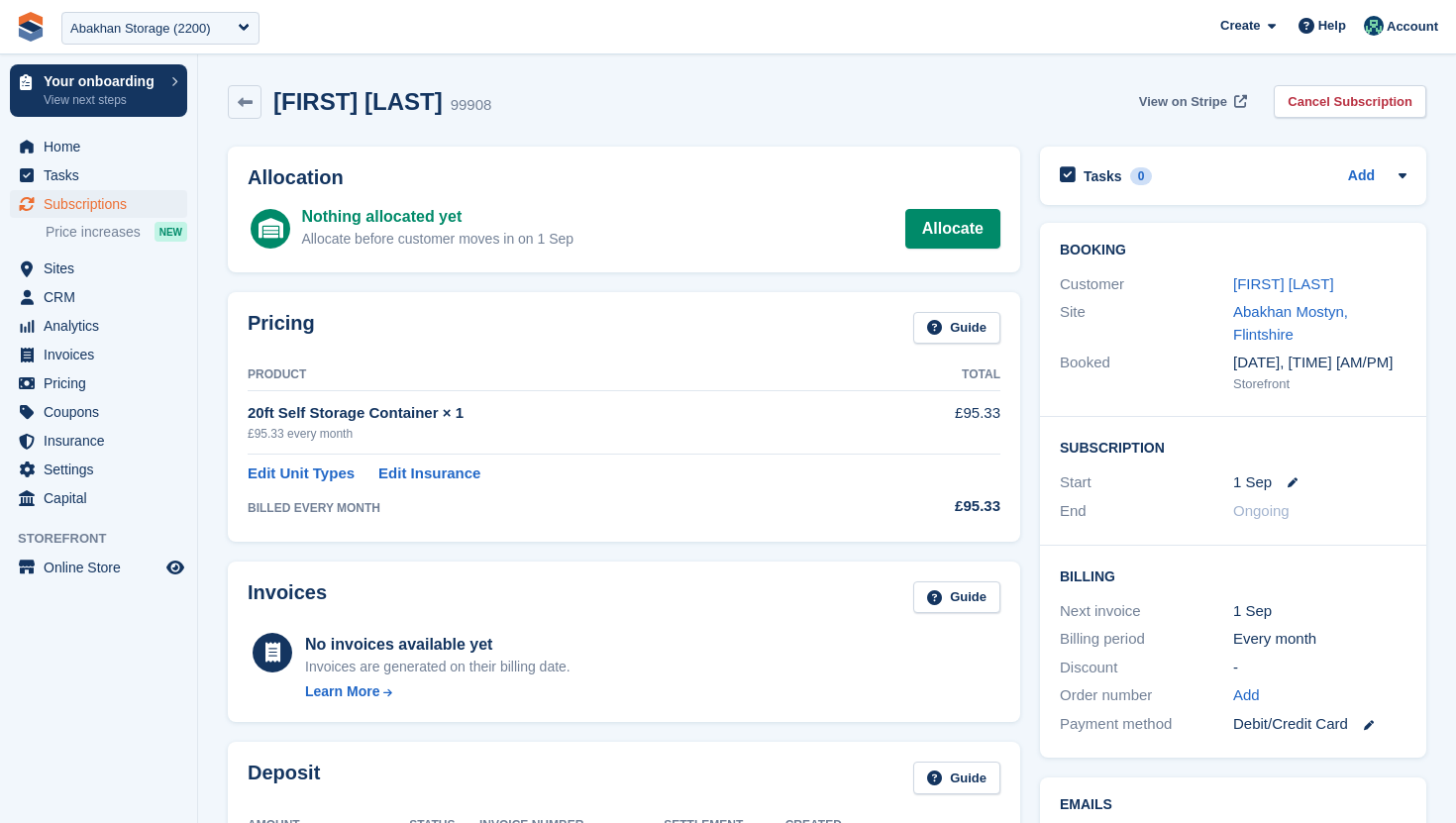 click on "View on Stripe" at bounding box center (1191, 101) 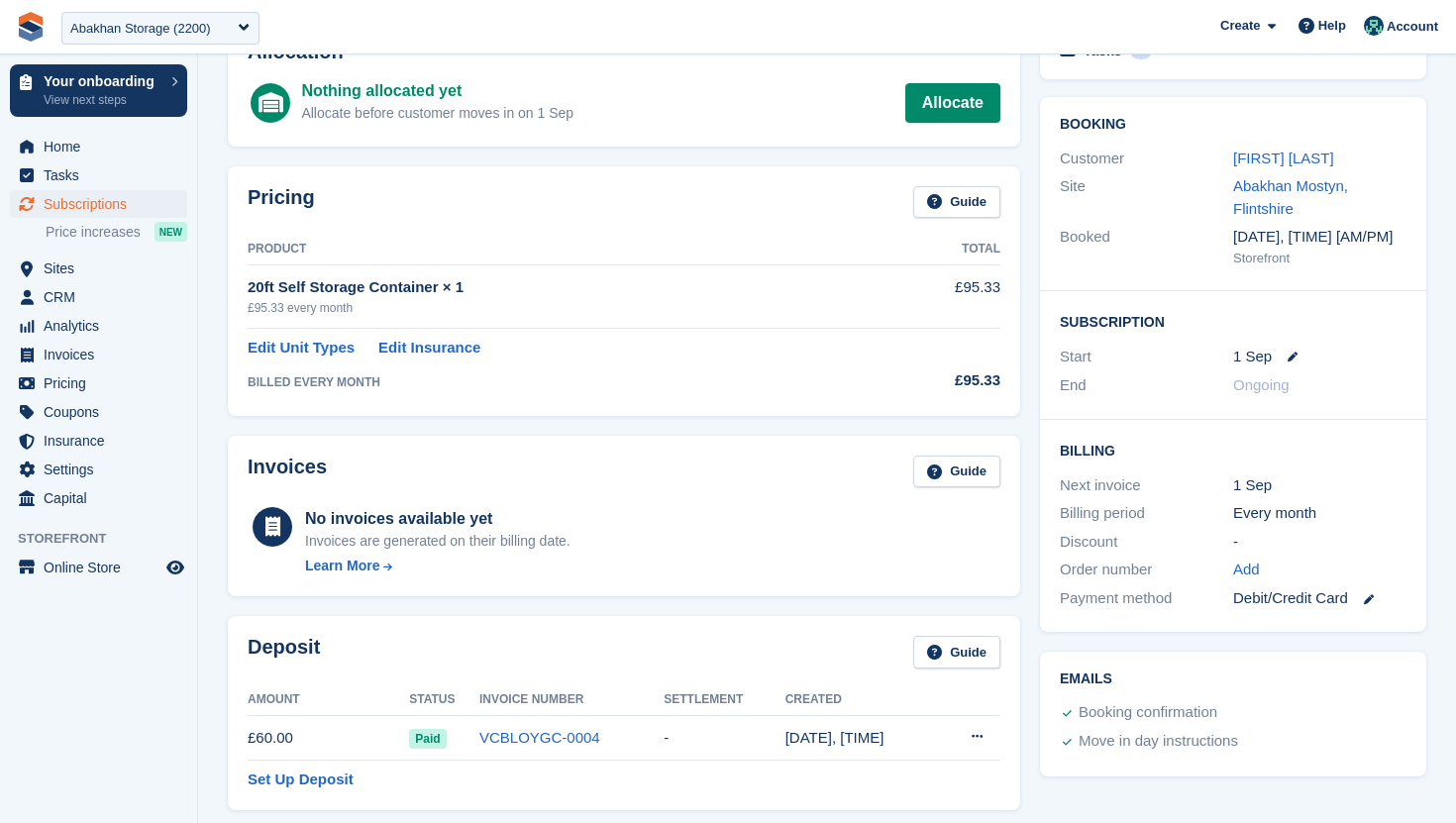scroll, scrollTop: 190, scrollLeft: 0, axis: vertical 